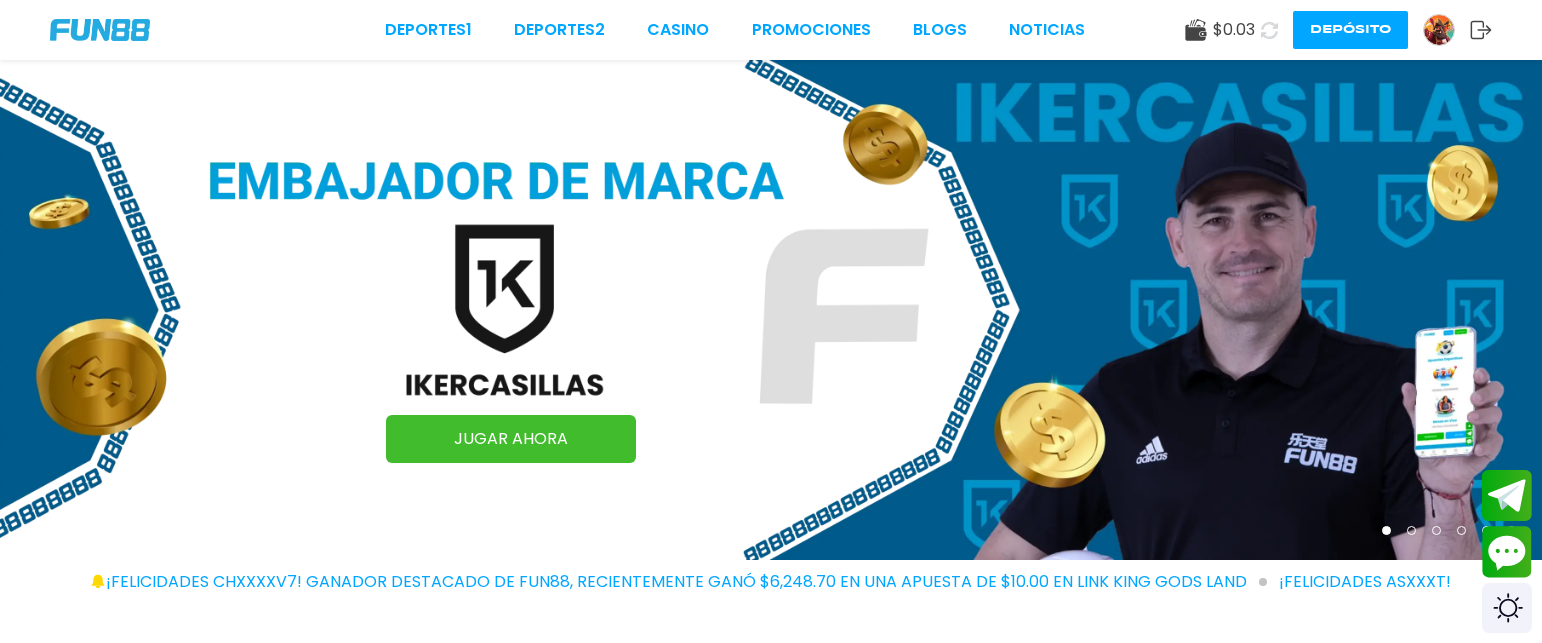 scroll, scrollTop: 0, scrollLeft: 0, axis: both 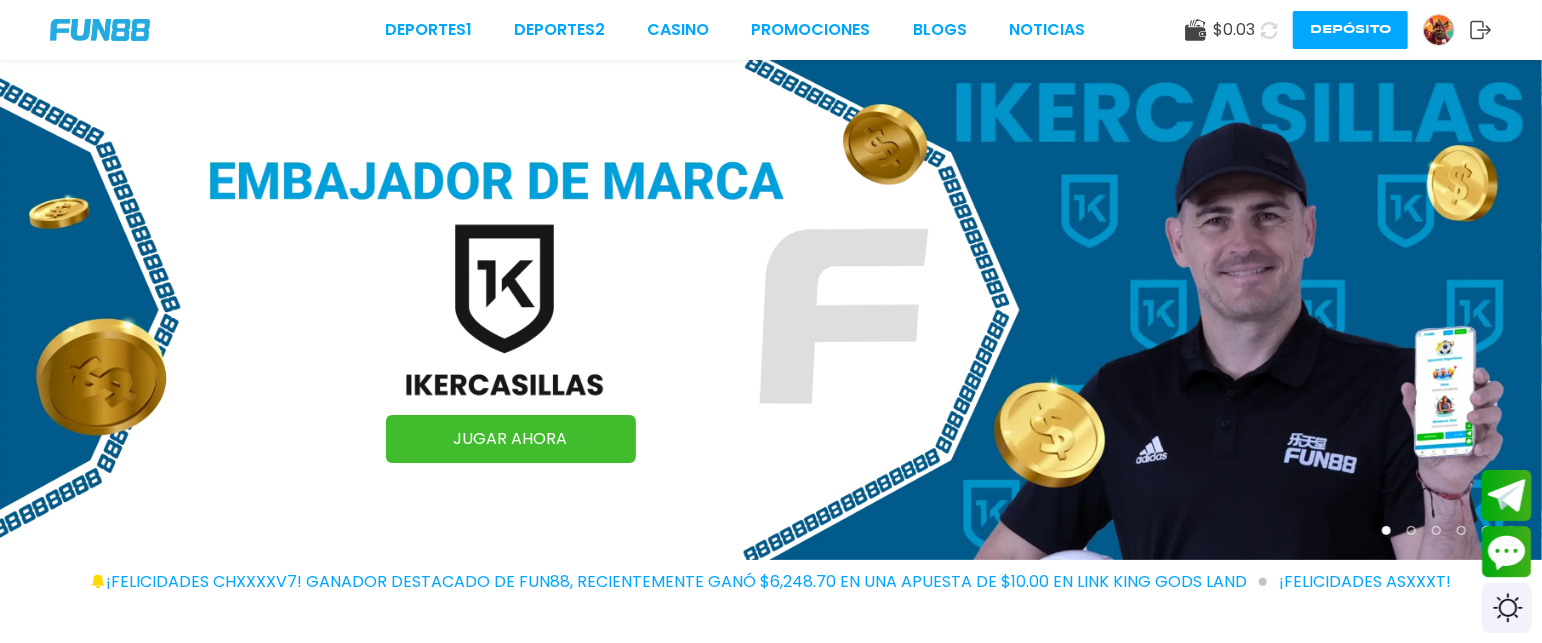 click at bounding box center [1439, 30] 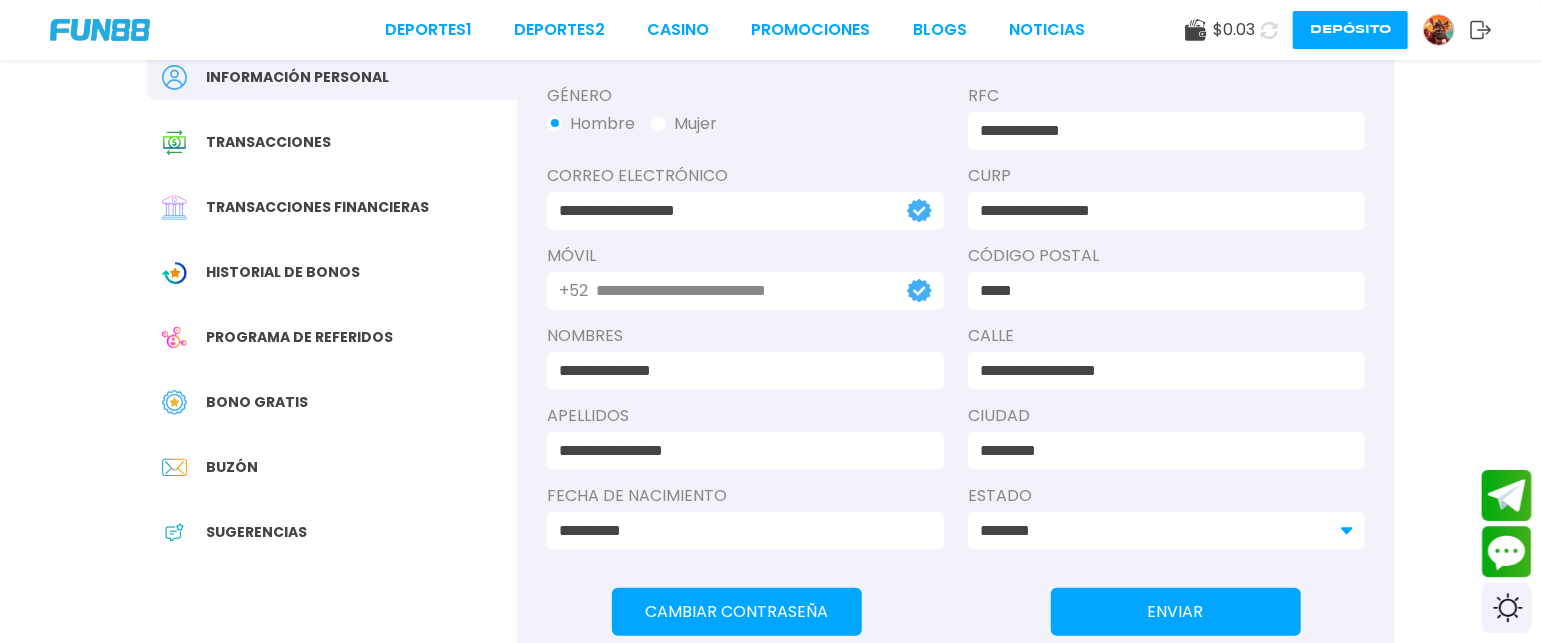 scroll, scrollTop: 168, scrollLeft: 0, axis: vertical 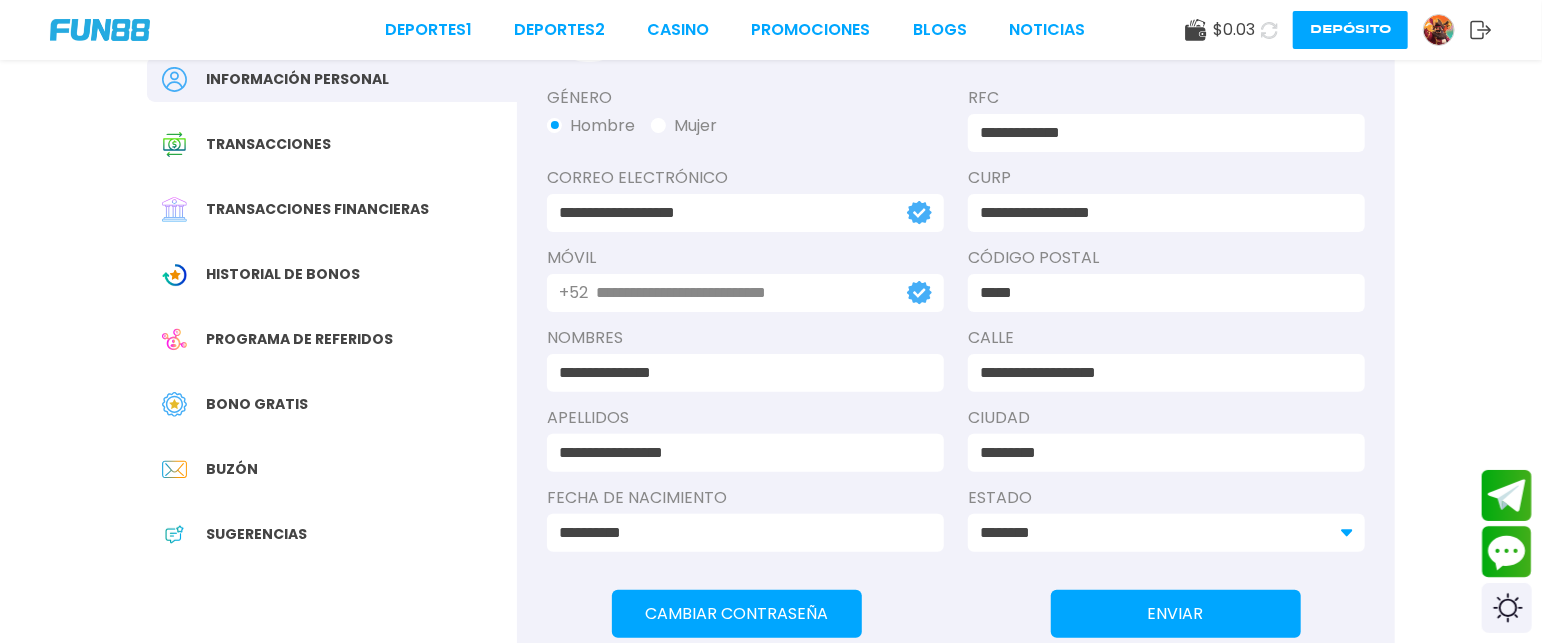 click at bounding box center (1270, 30) 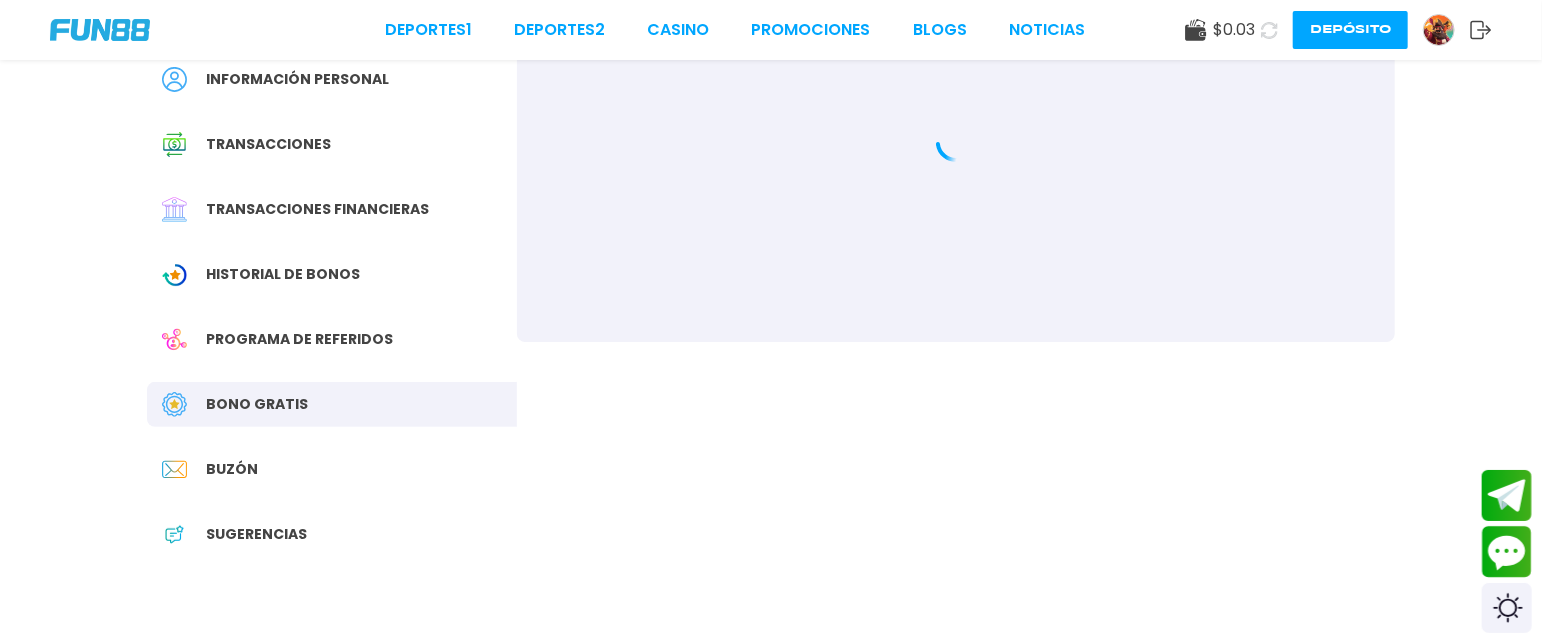 scroll, scrollTop: 0, scrollLeft: 0, axis: both 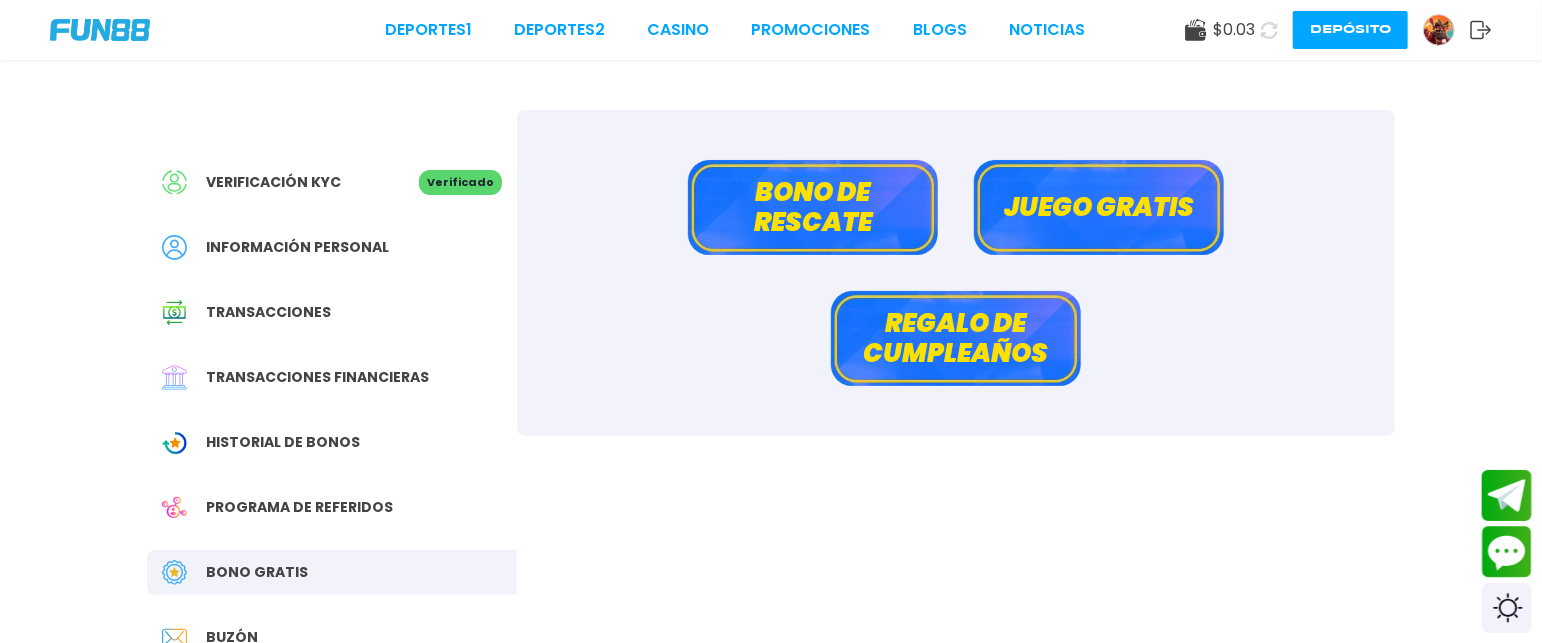 click on "Bono de rescate" at bounding box center (813, 207) 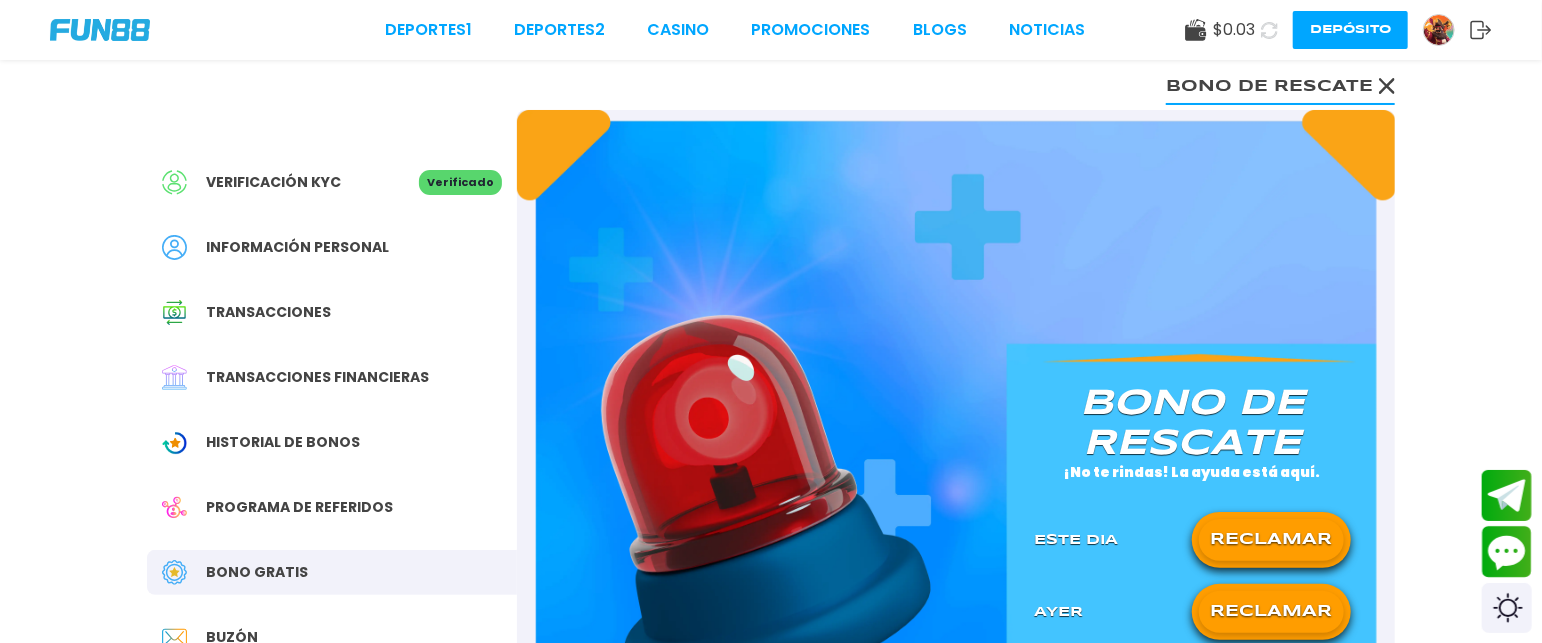 scroll, scrollTop: 169, scrollLeft: 0, axis: vertical 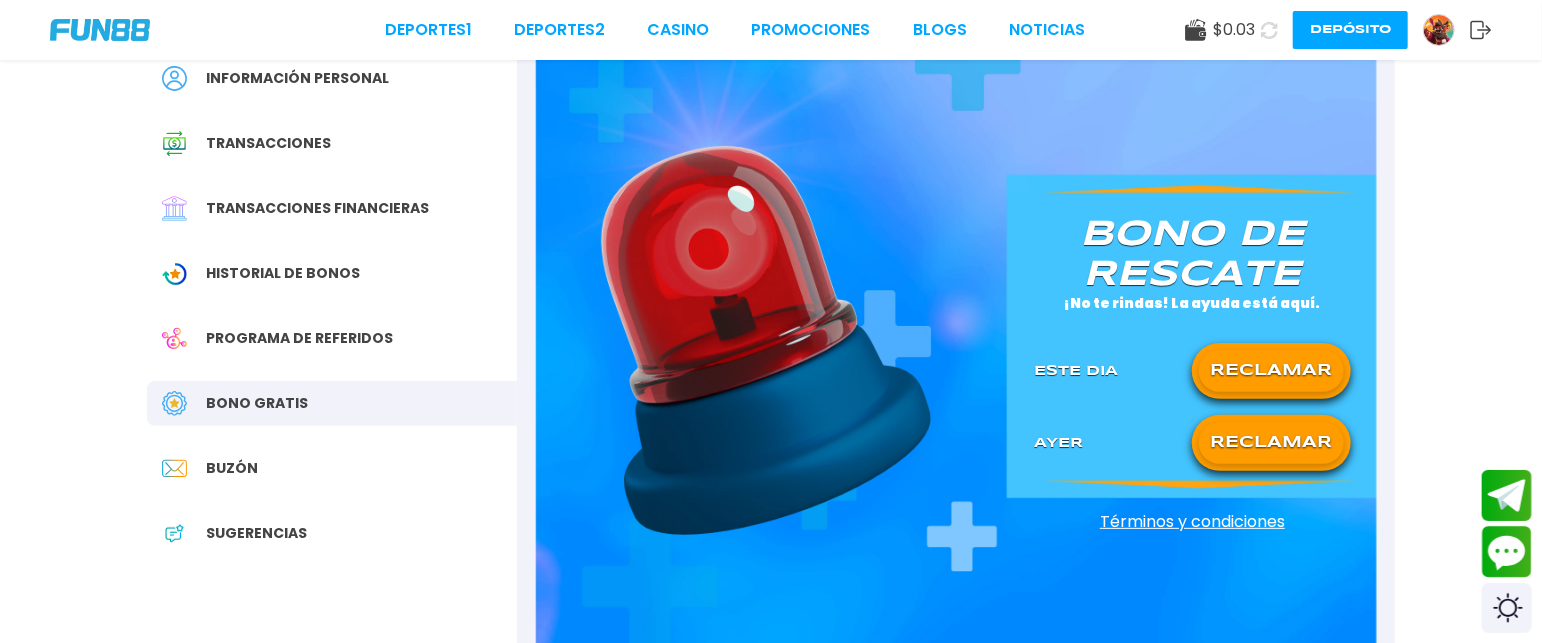 click on "RECLAMAR" at bounding box center [1271, 443] 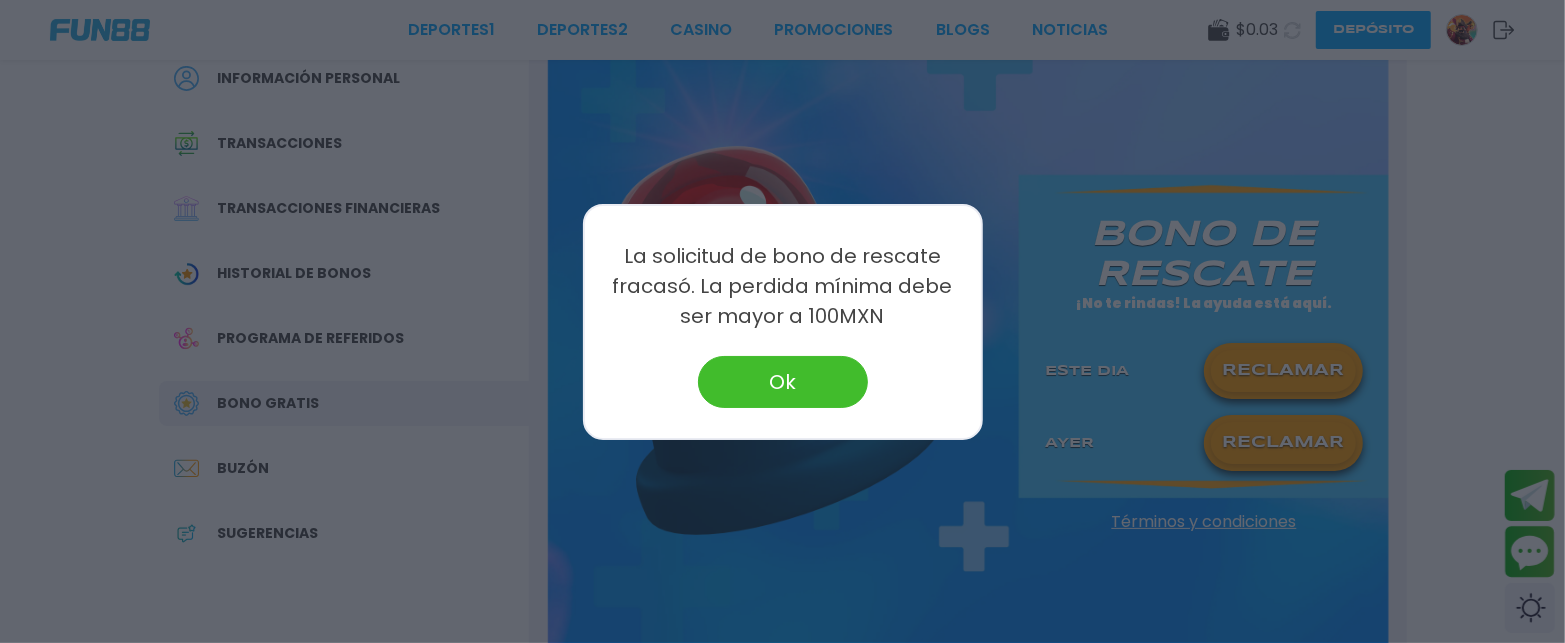 click on "Ok" at bounding box center [783, 382] 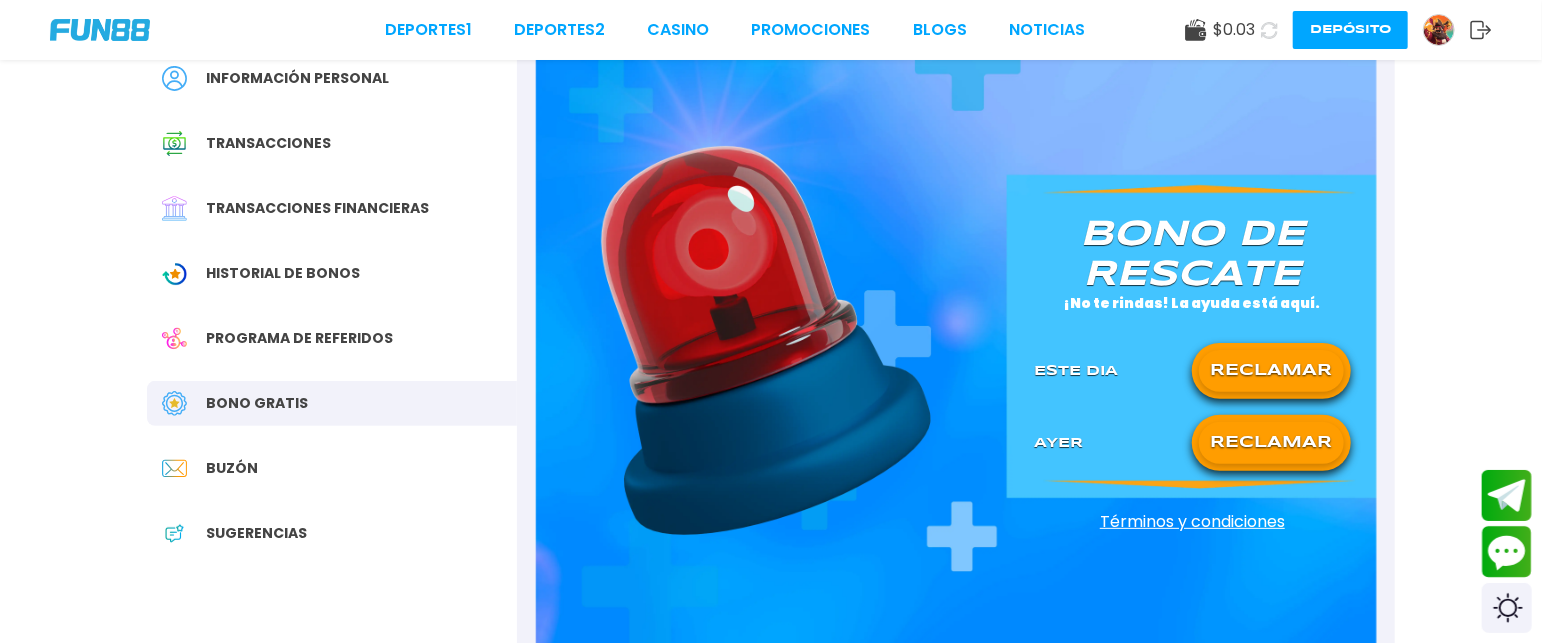 click at bounding box center [1439, 30] 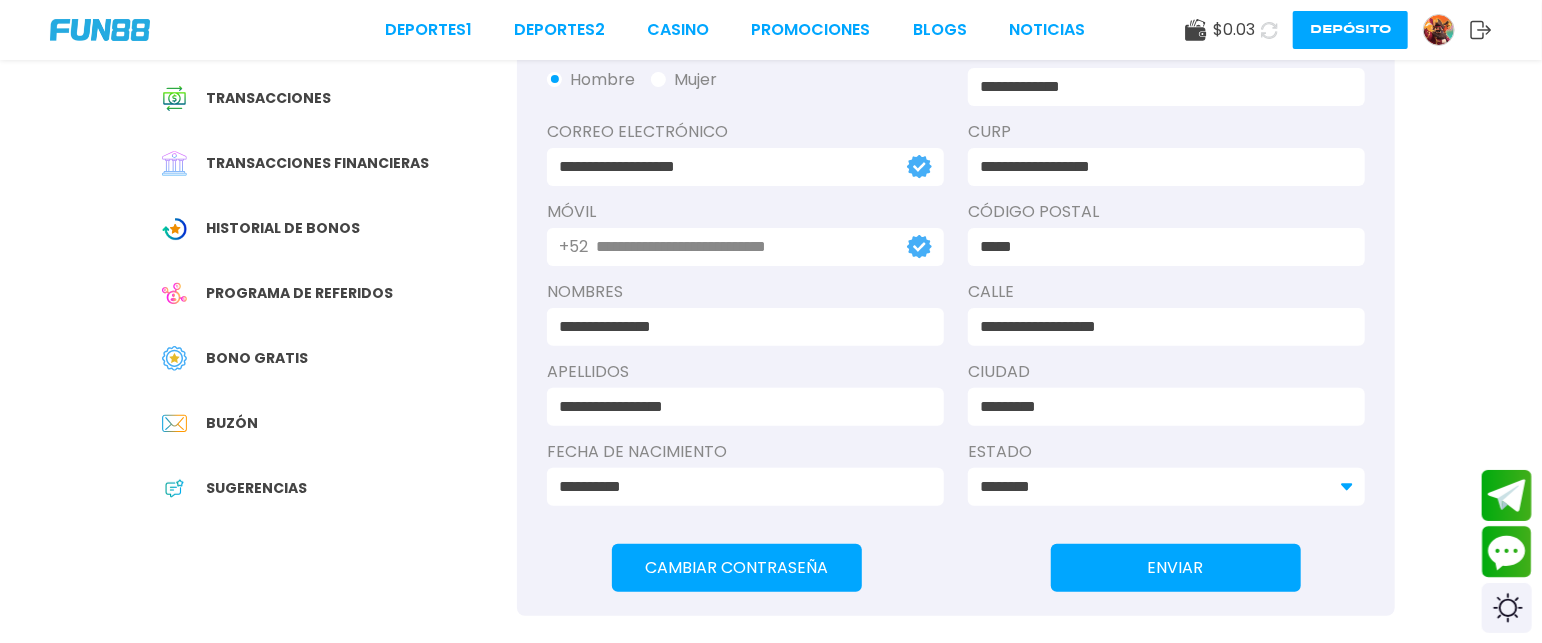 scroll, scrollTop: 217, scrollLeft: 0, axis: vertical 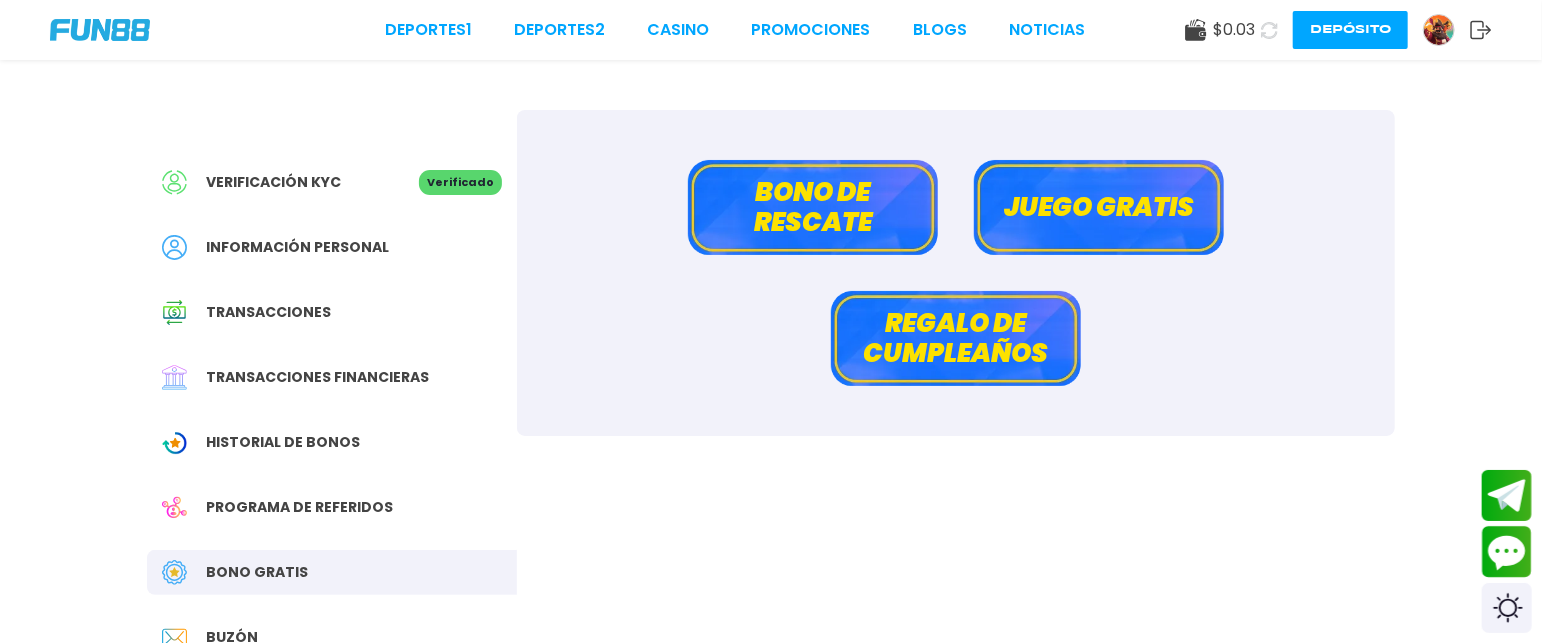 click at bounding box center [1439, 30] 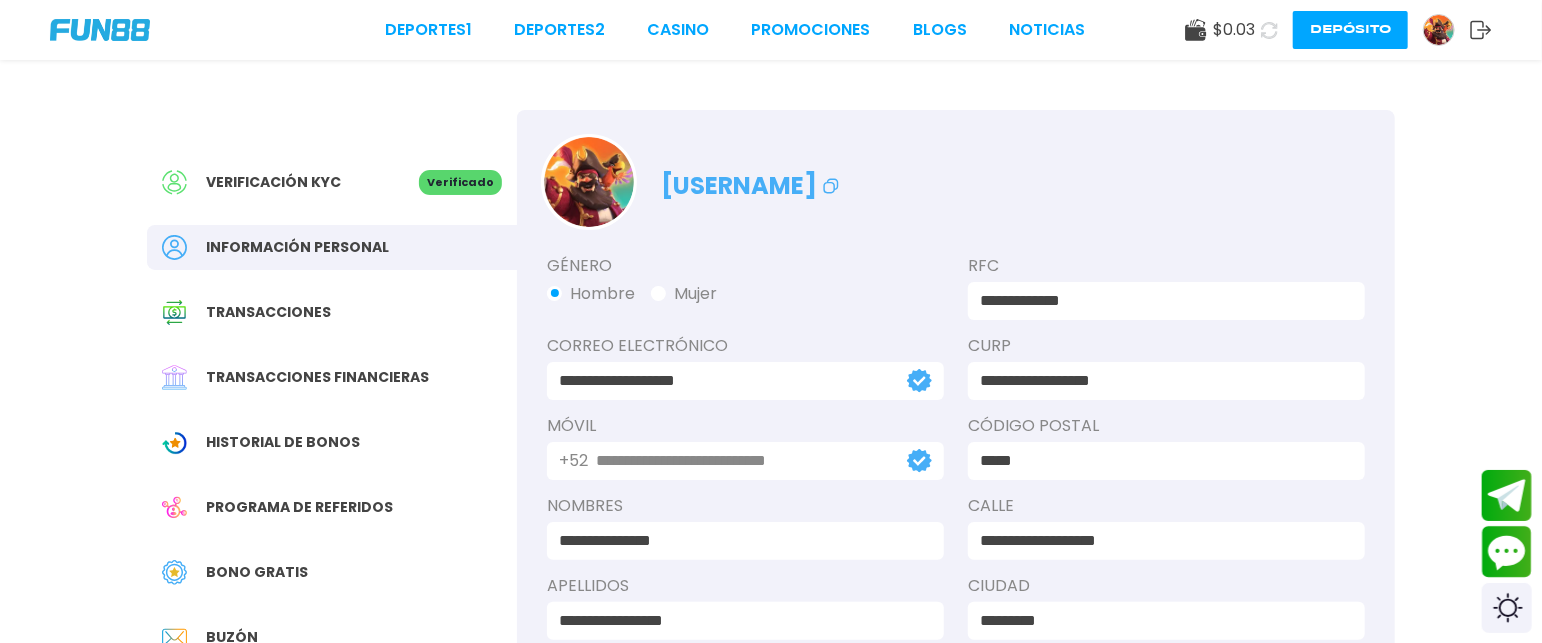 click at bounding box center [1439, 30] 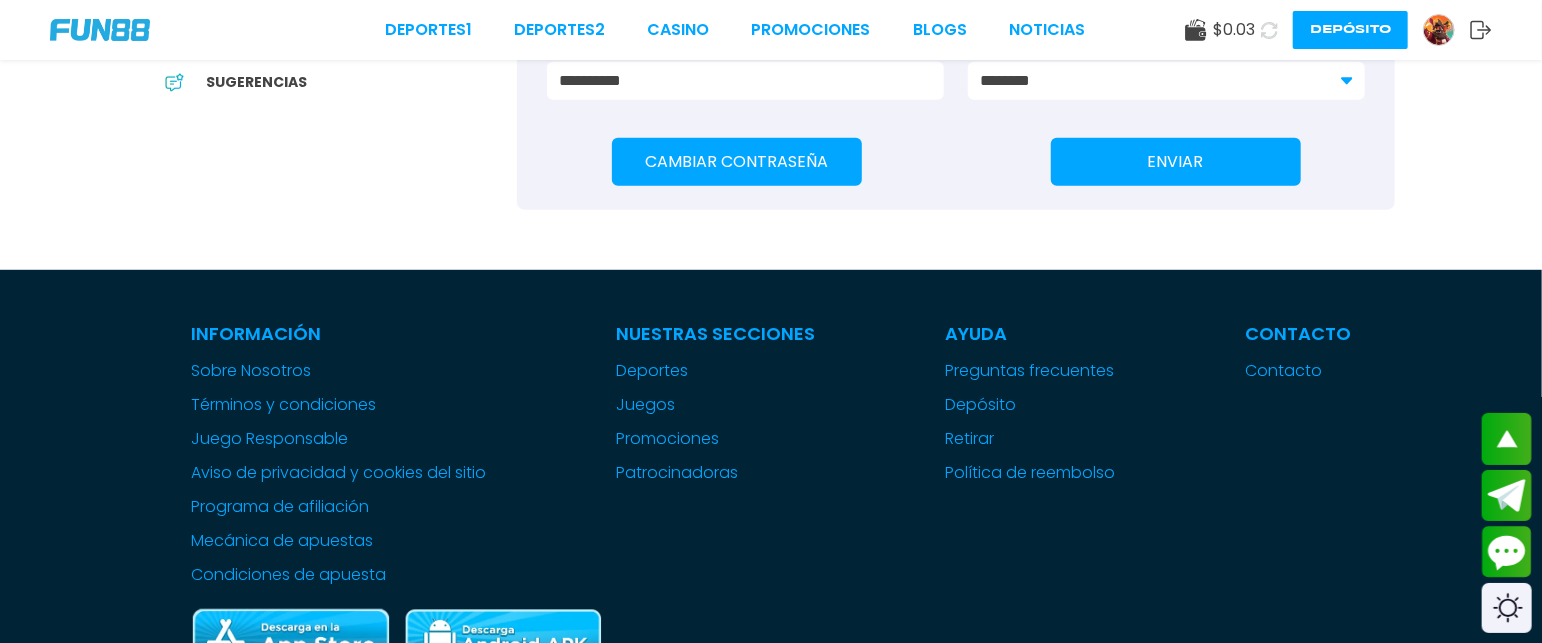 scroll, scrollTop: 618, scrollLeft: 0, axis: vertical 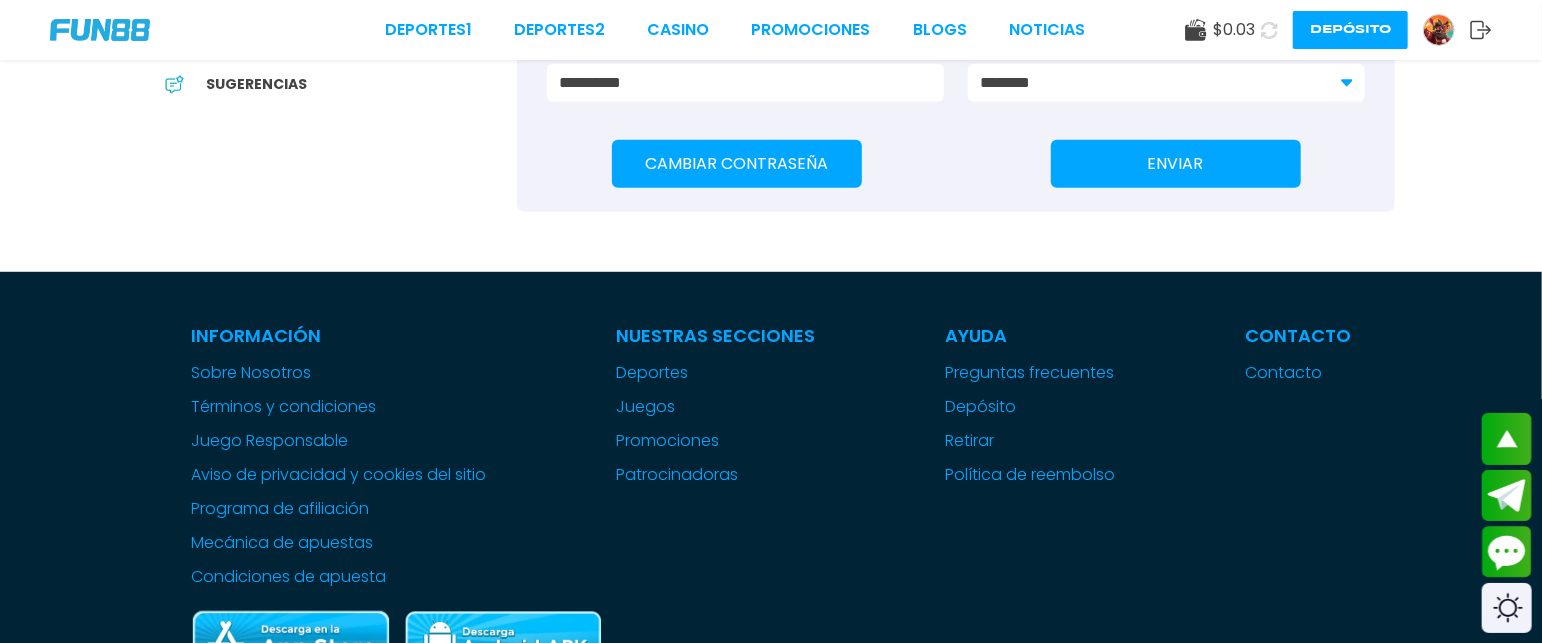 click at bounding box center [1439, 30] 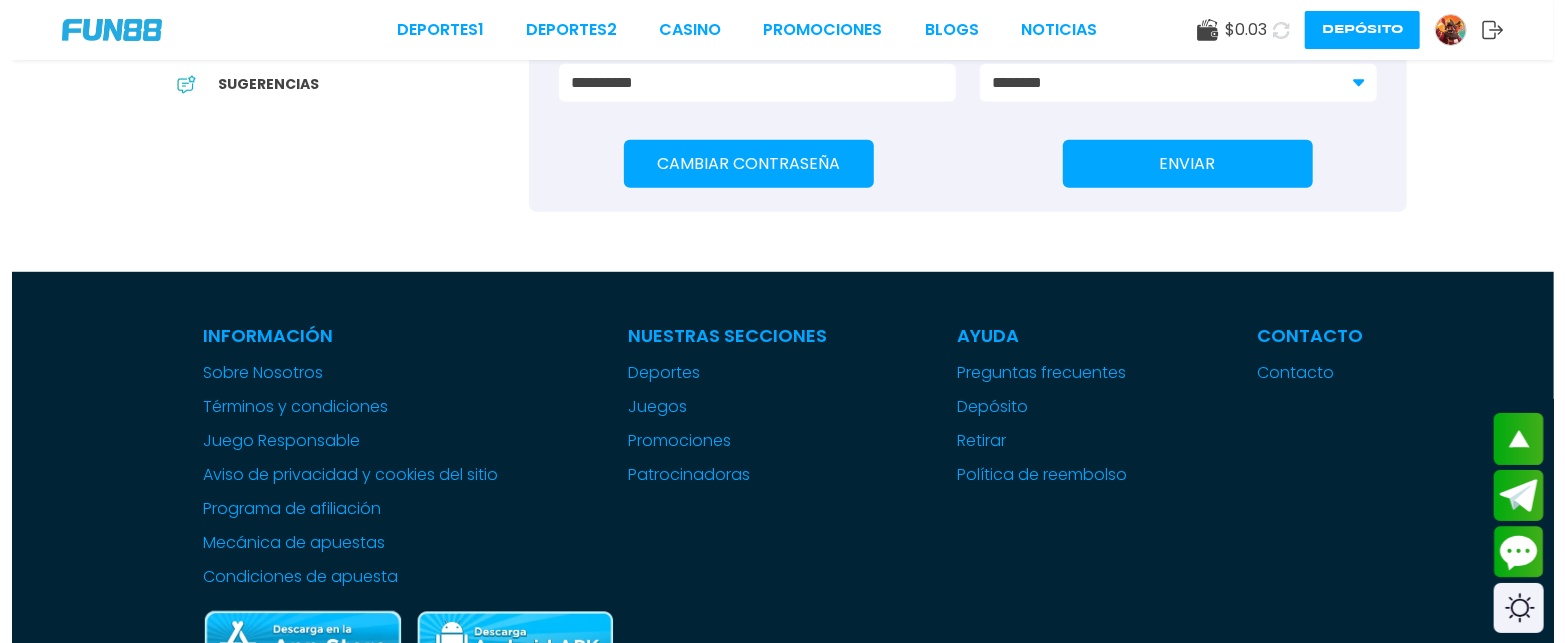 scroll, scrollTop: 0, scrollLeft: 0, axis: both 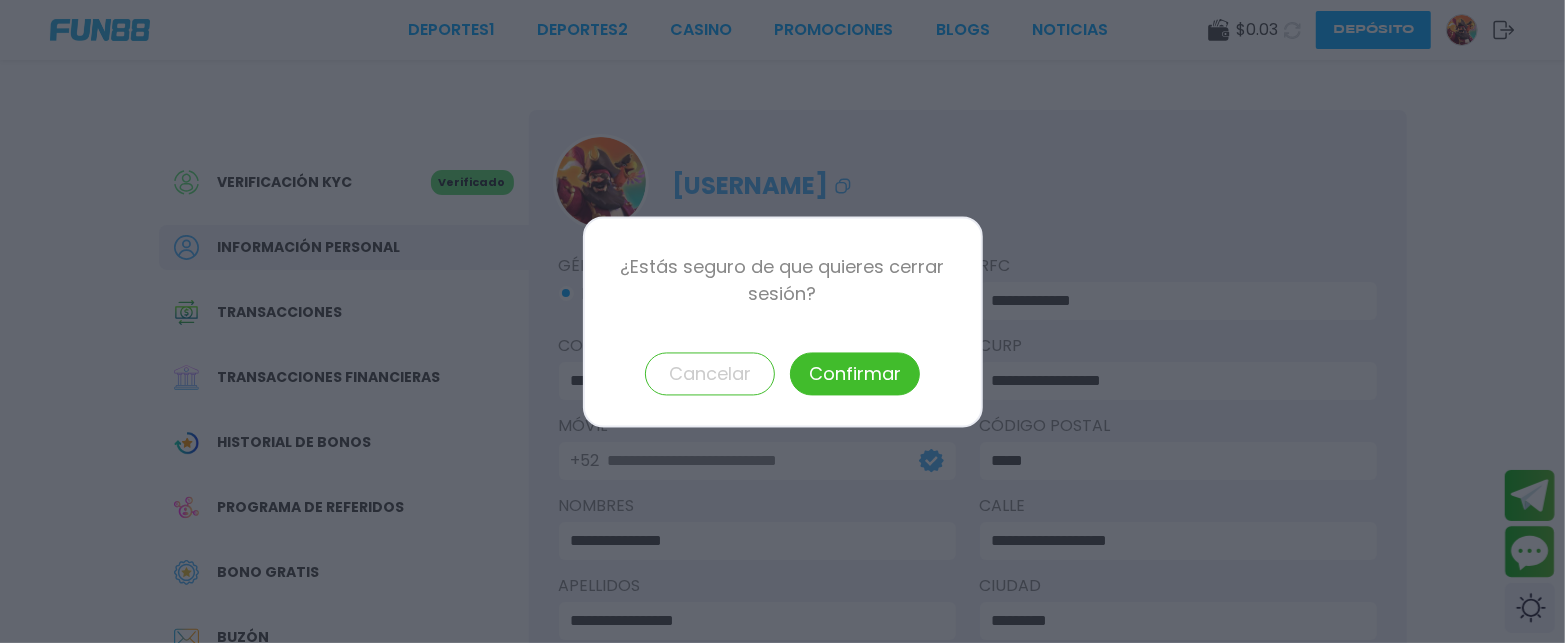 click on "Confirmar" at bounding box center [855, 373] 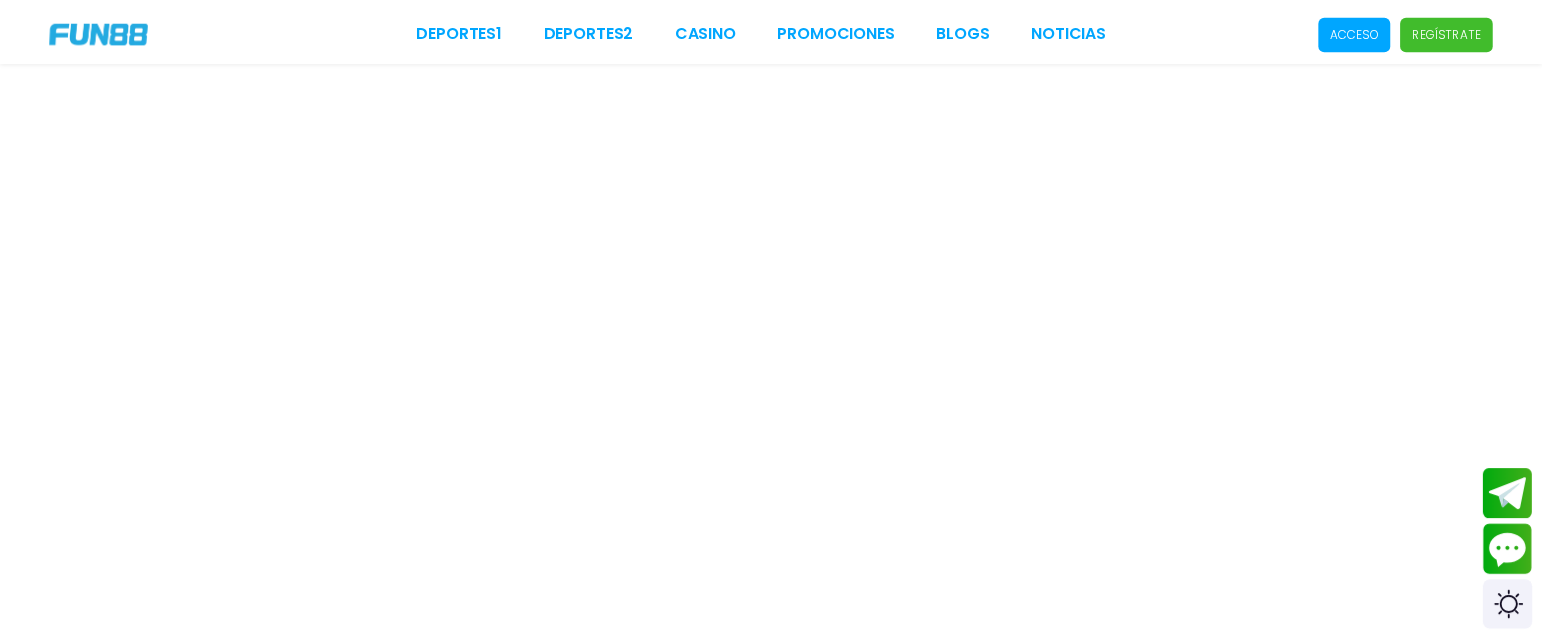 scroll, scrollTop: 0, scrollLeft: 0, axis: both 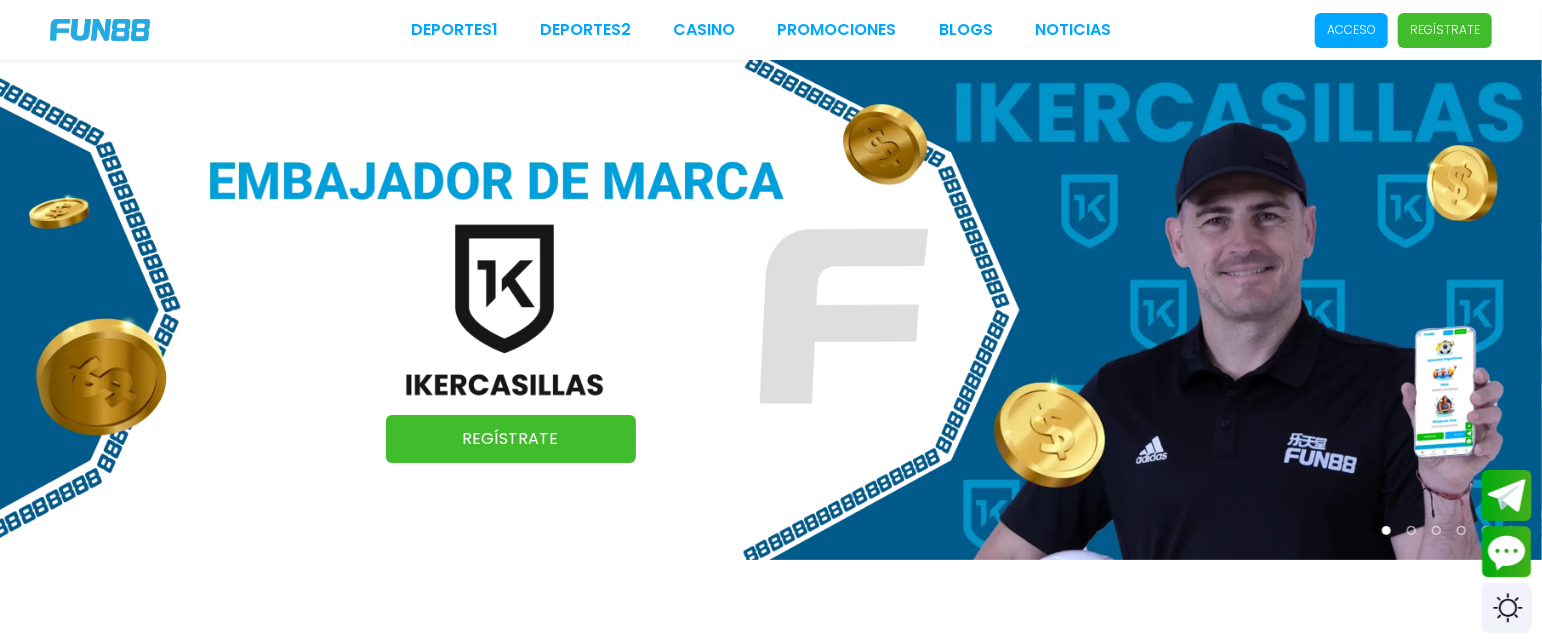 click on "Acceso" at bounding box center (1351, 30) 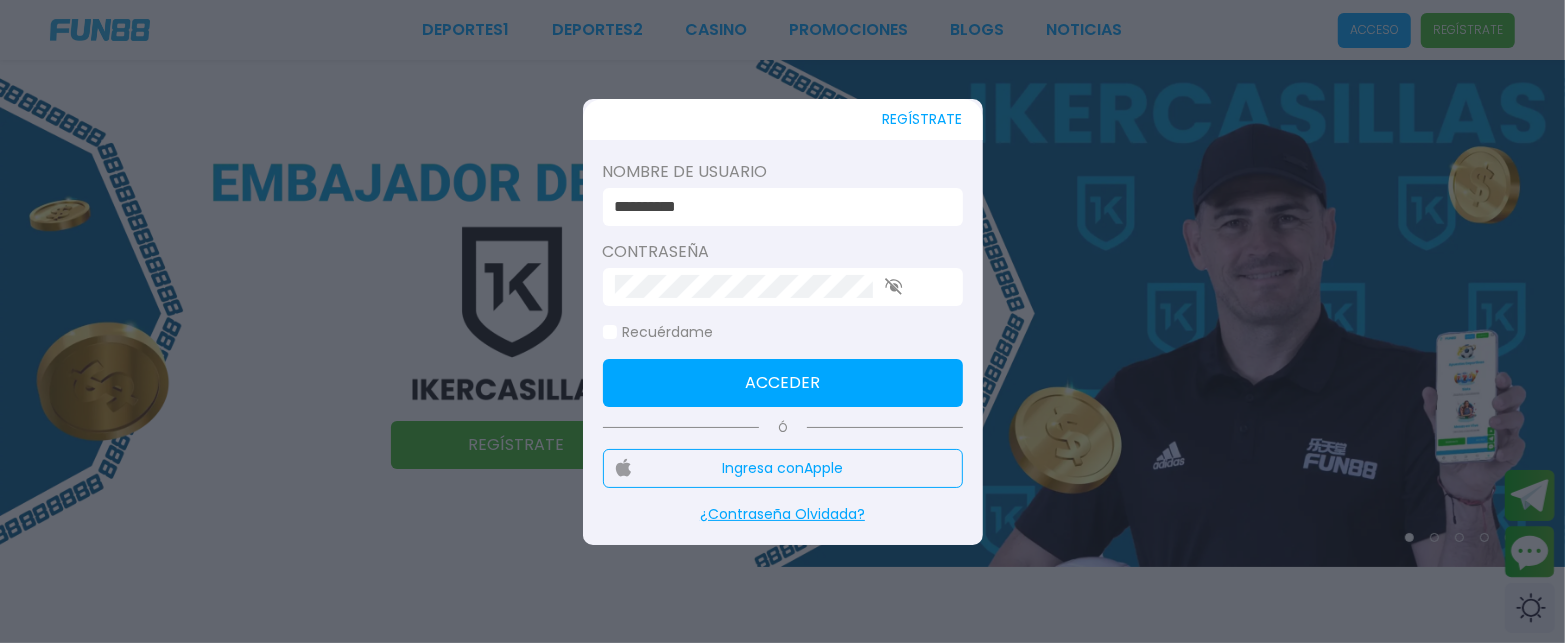 click on "**********" at bounding box center [777, 207] 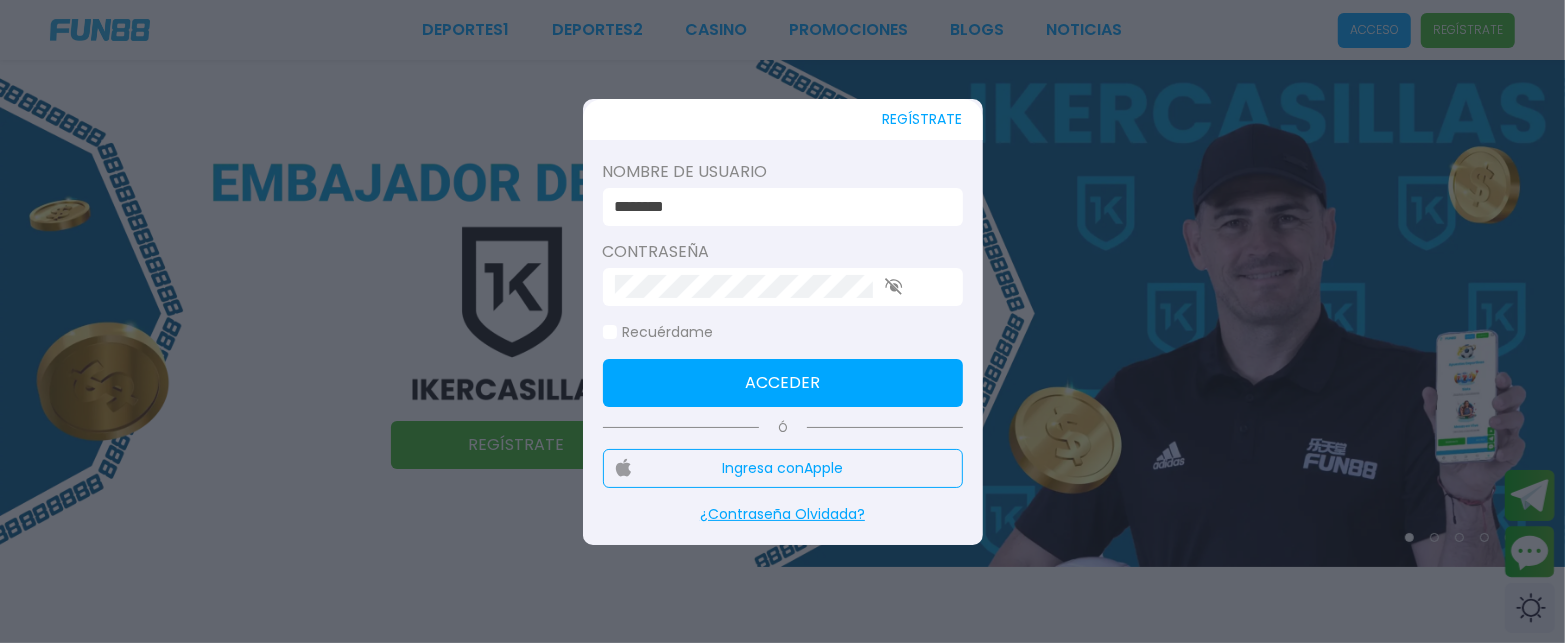 click on "********" at bounding box center (783, 207) 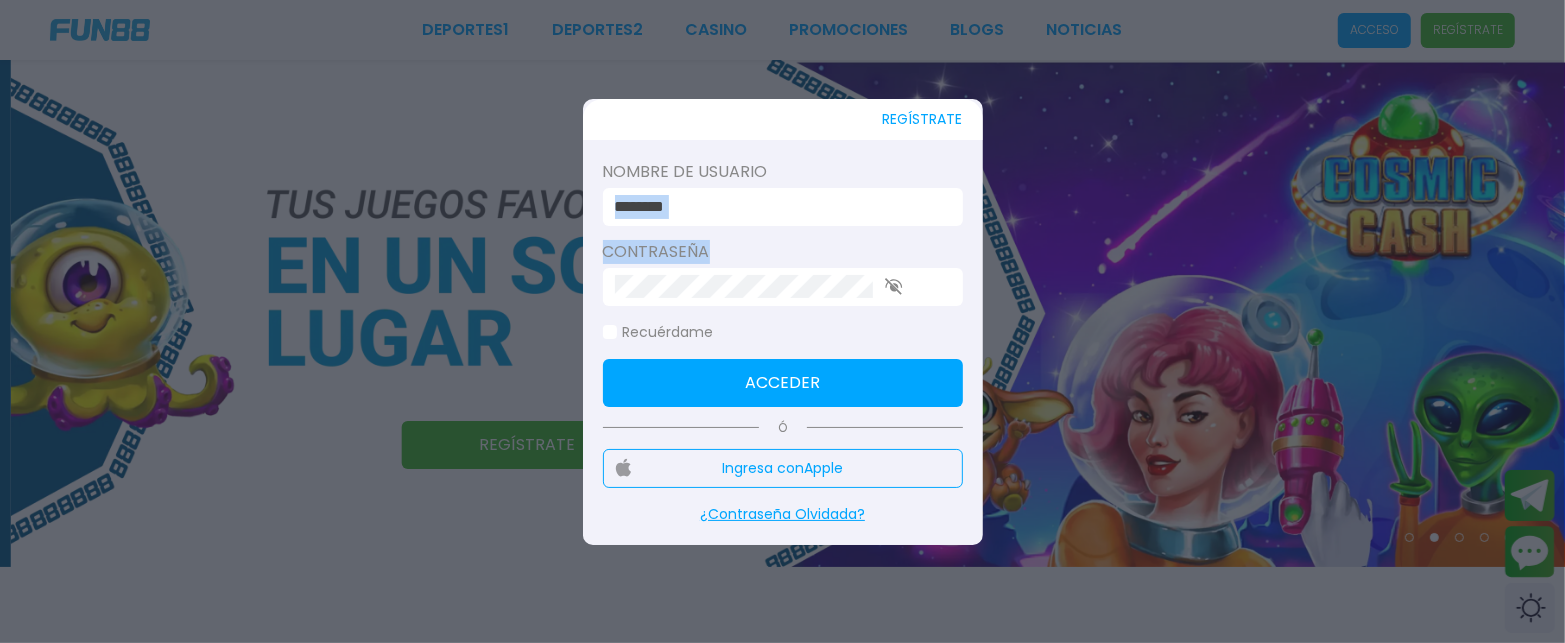 drag, startPoint x: 871, startPoint y: 210, endPoint x: 879, endPoint y: 183, distance: 28.160255 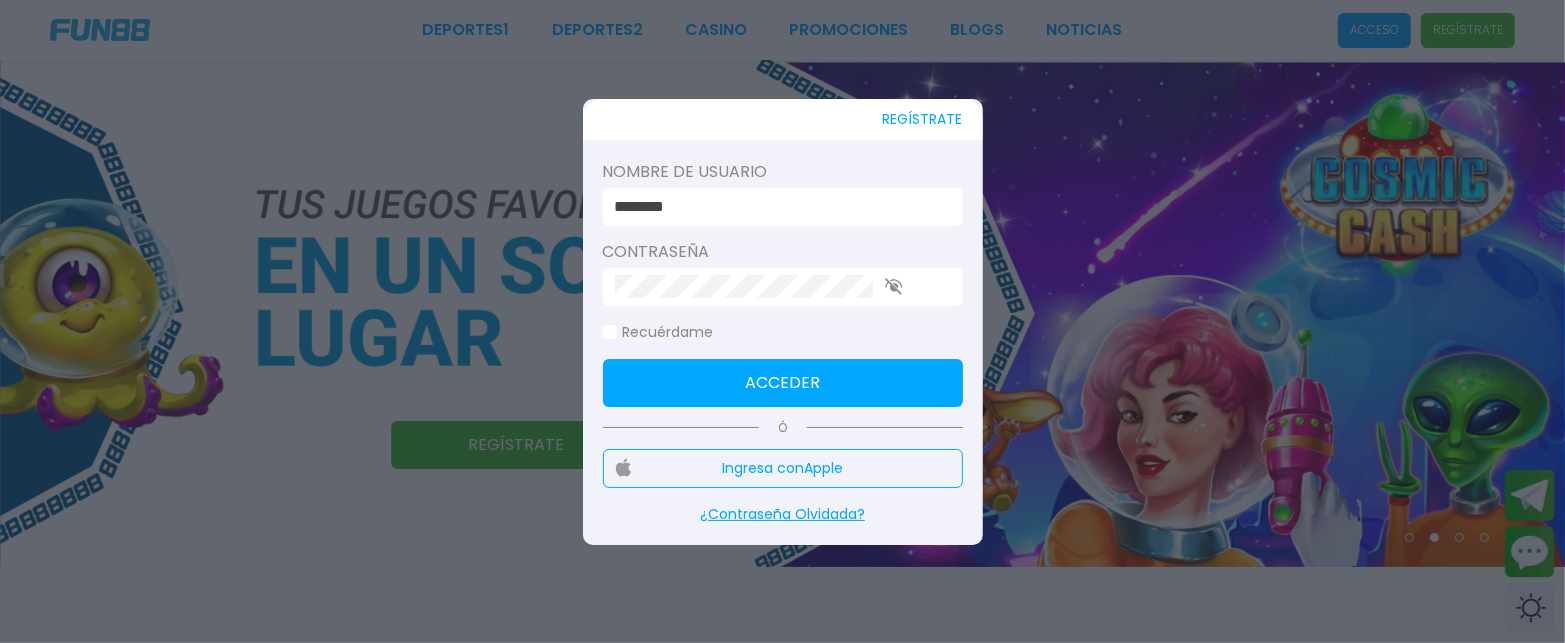 click on "********" at bounding box center [777, 207] 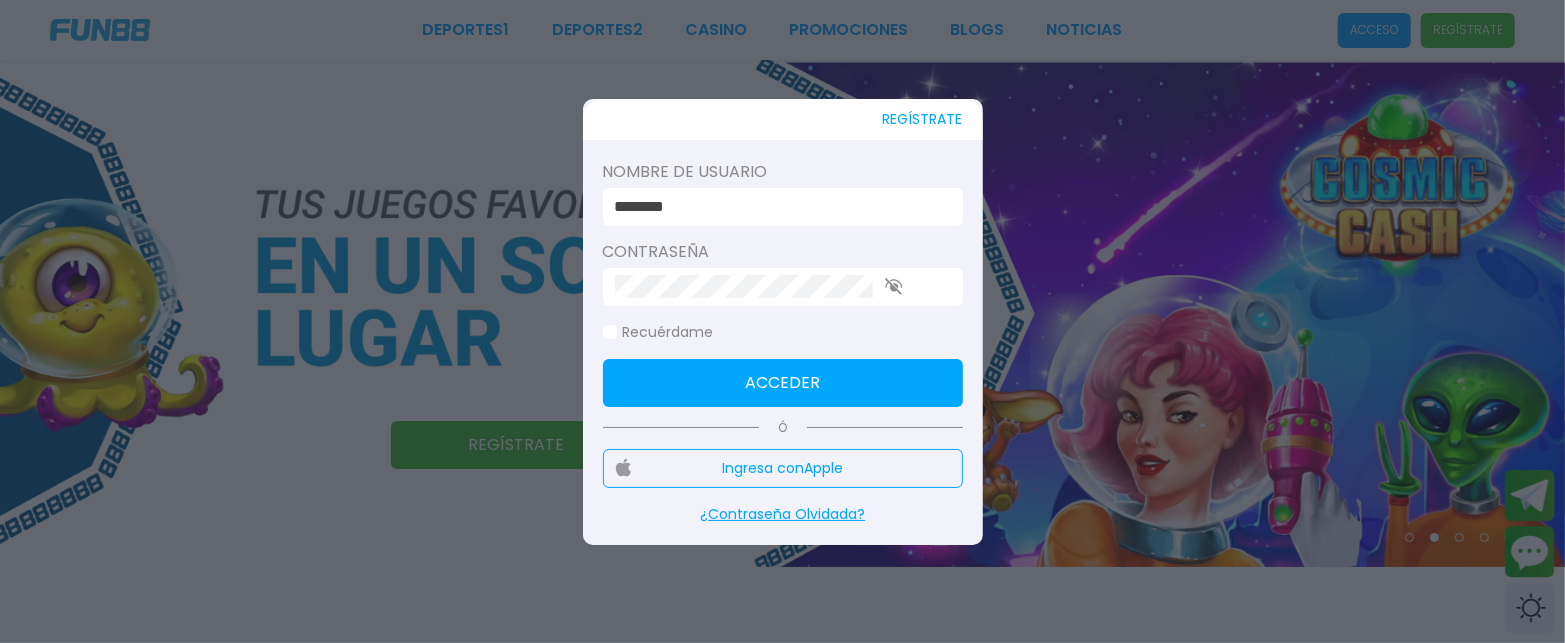 type on "*********" 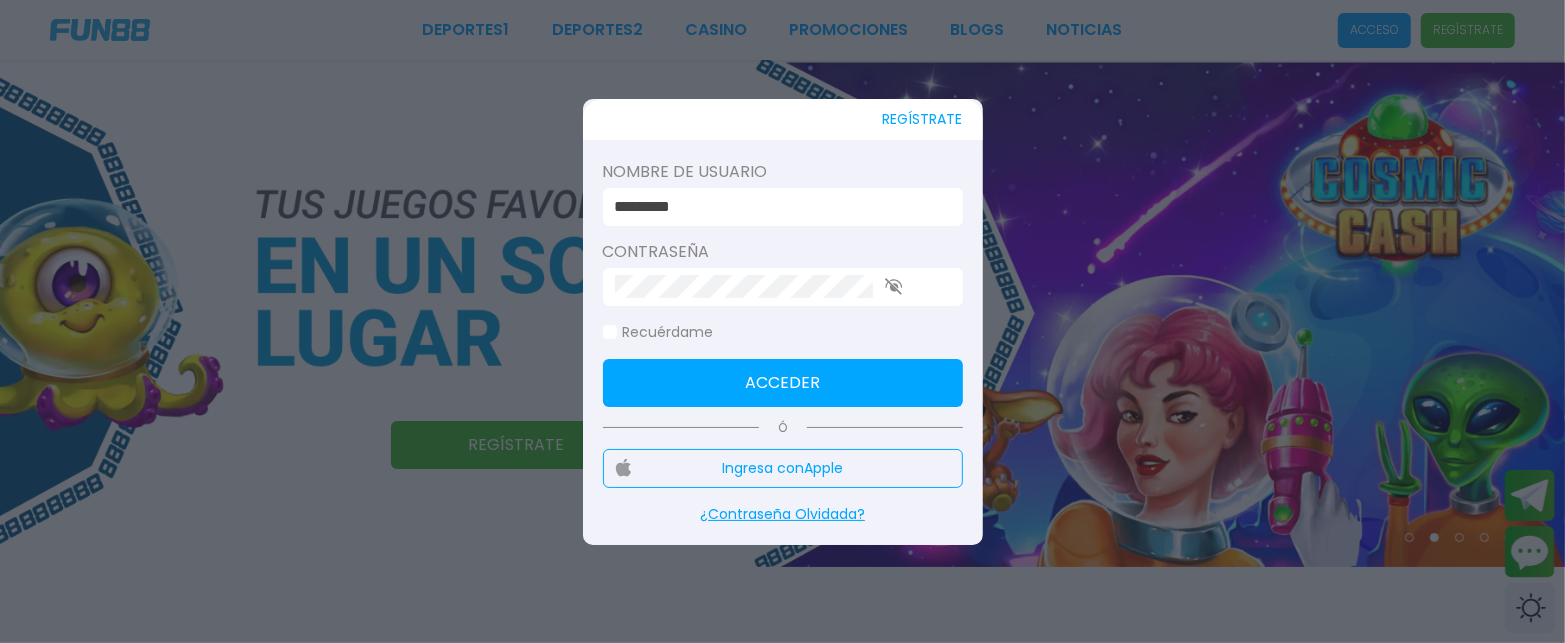 click on "Acceder" at bounding box center [783, 383] 